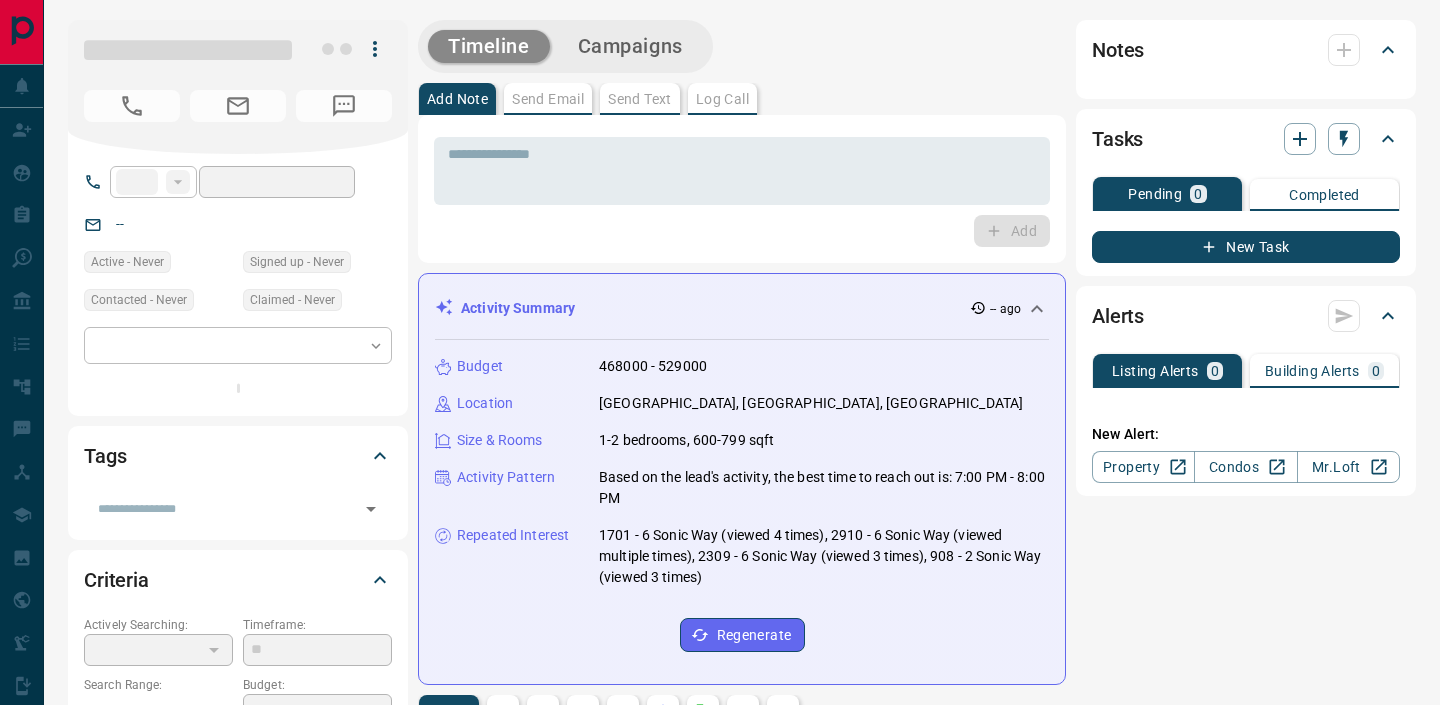 scroll, scrollTop: 0, scrollLeft: 0, axis: both 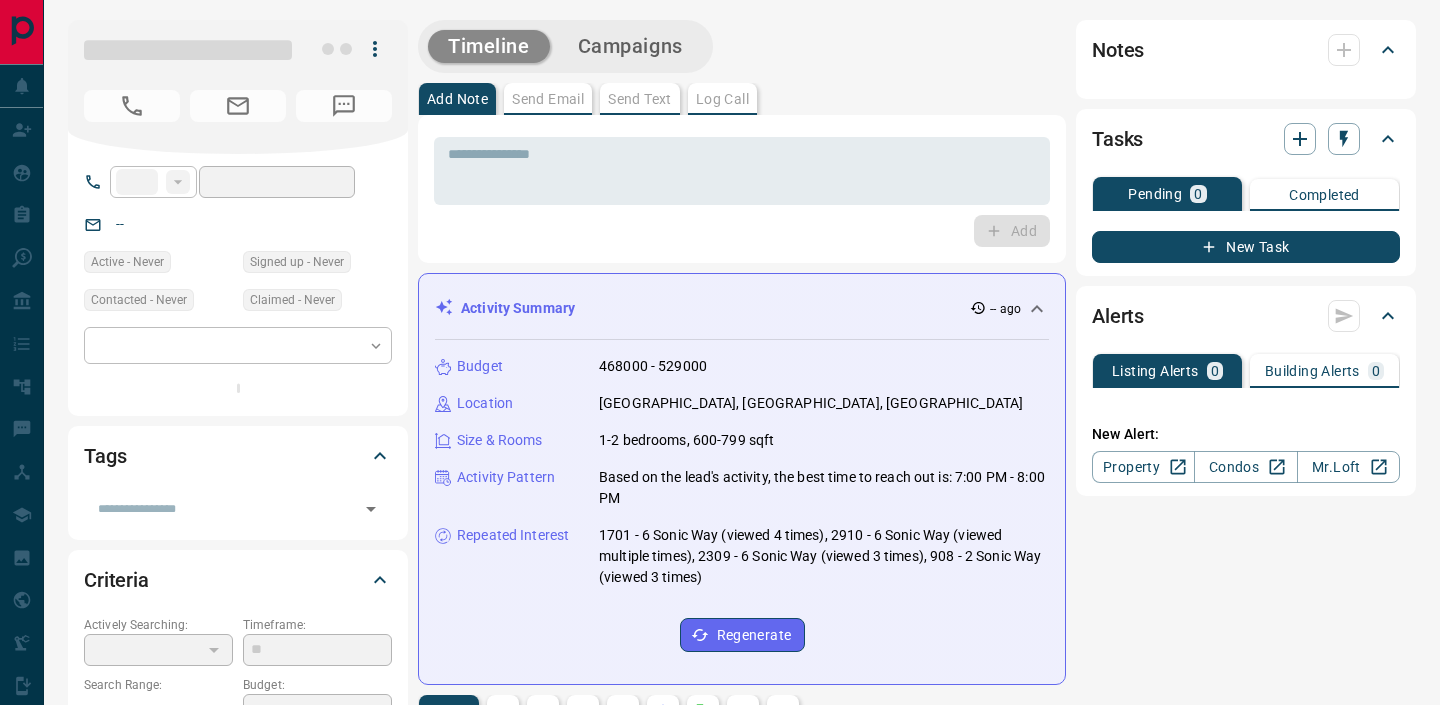 type on "**" 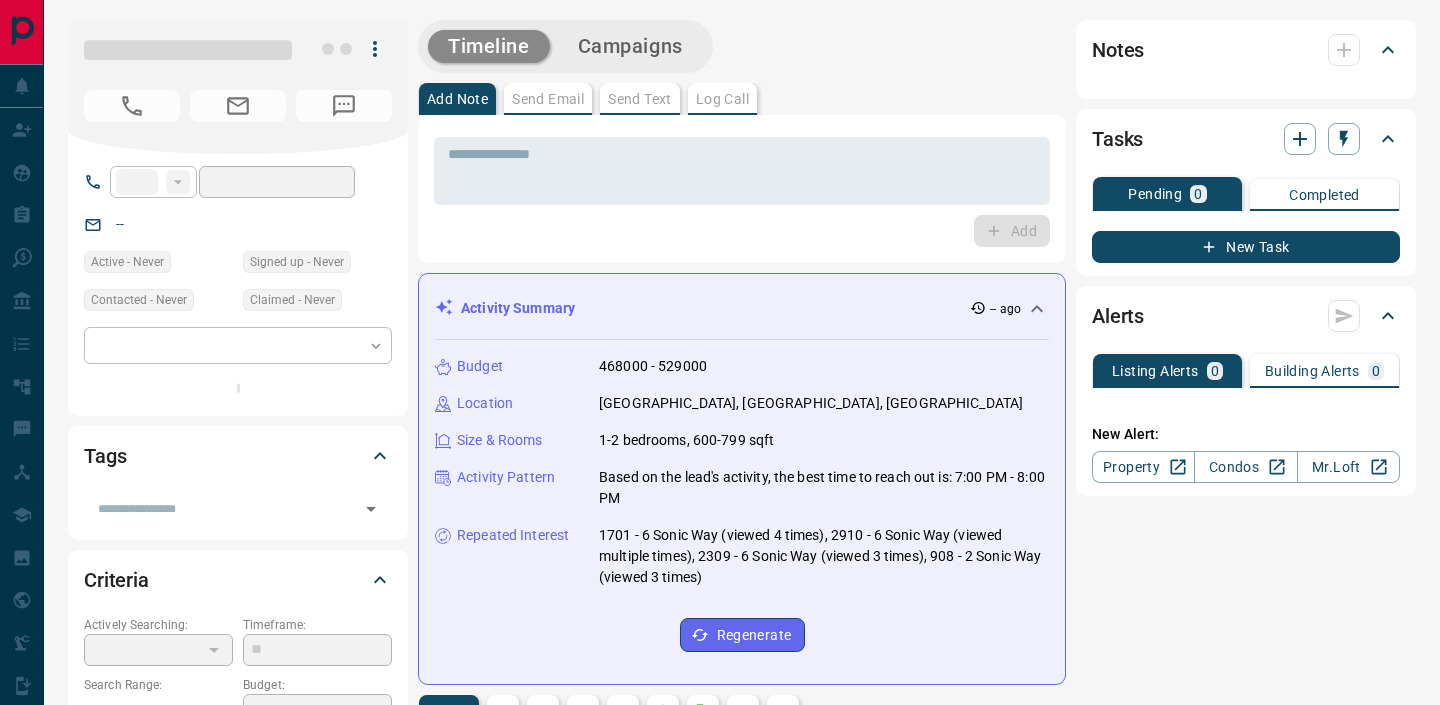 type on "**********" 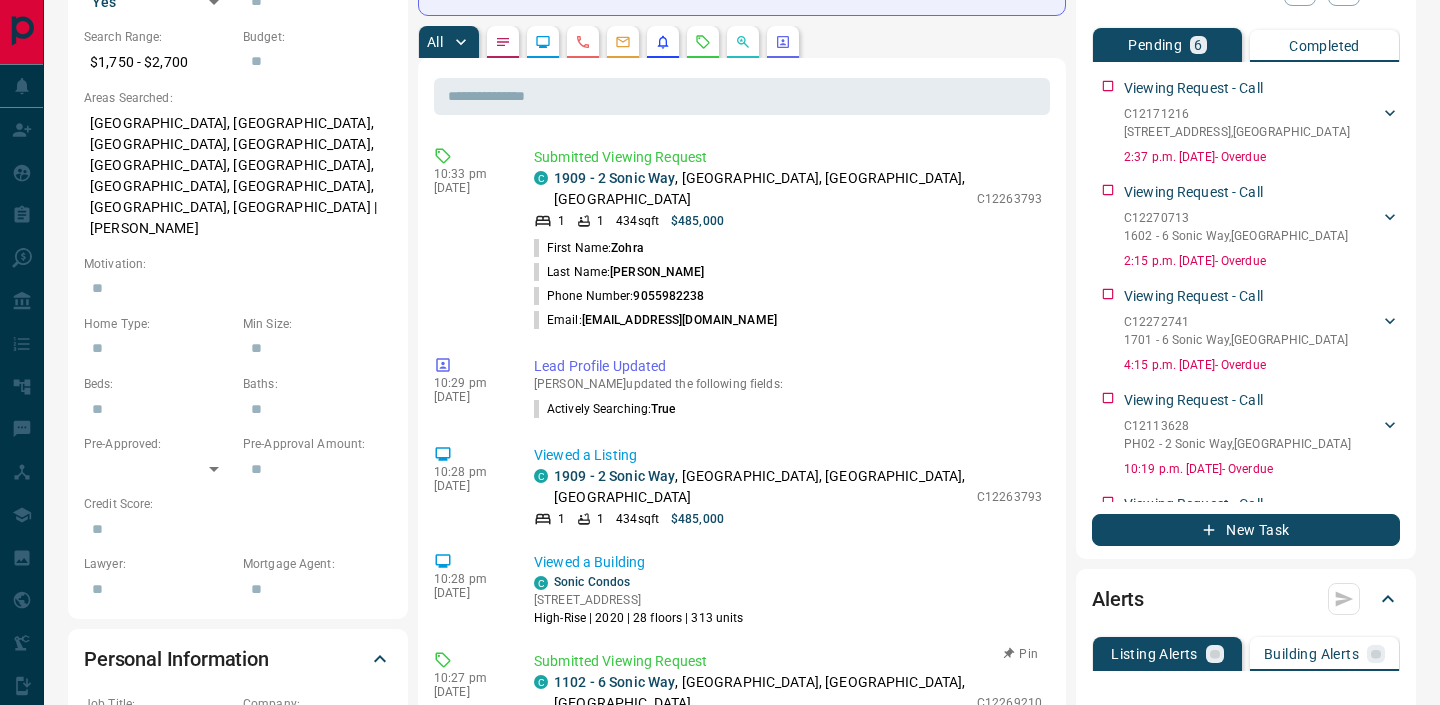 scroll, scrollTop: 840, scrollLeft: 0, axis: vertical 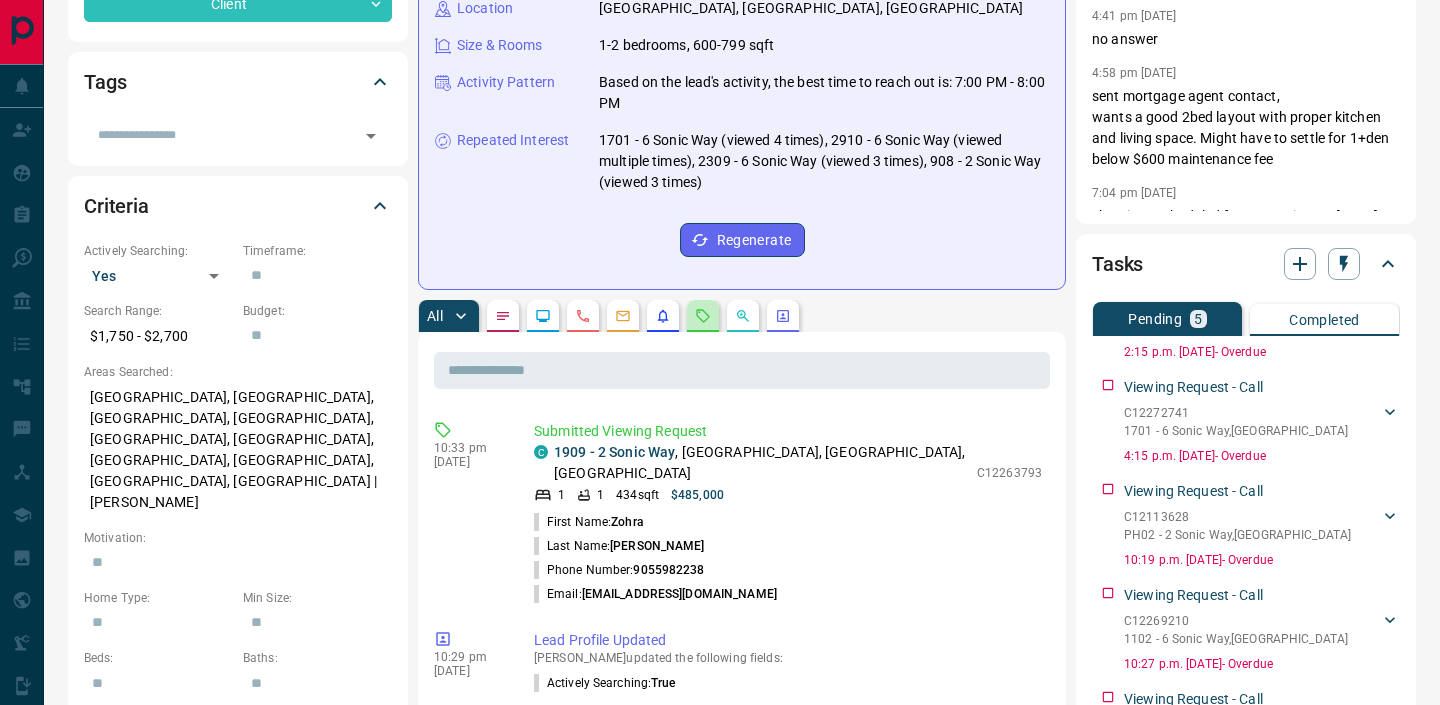 click 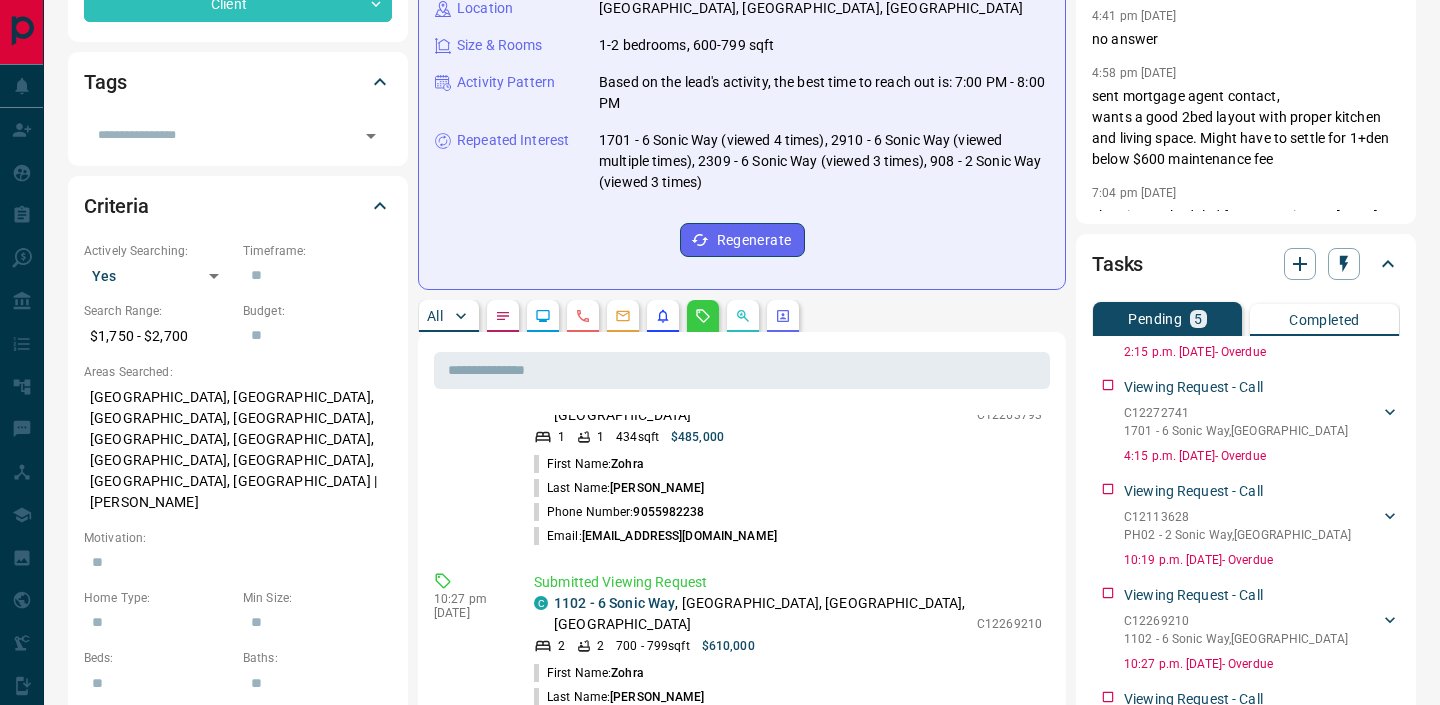 scroll, scrollTop: 0, scrollLeft: 0, axis: both 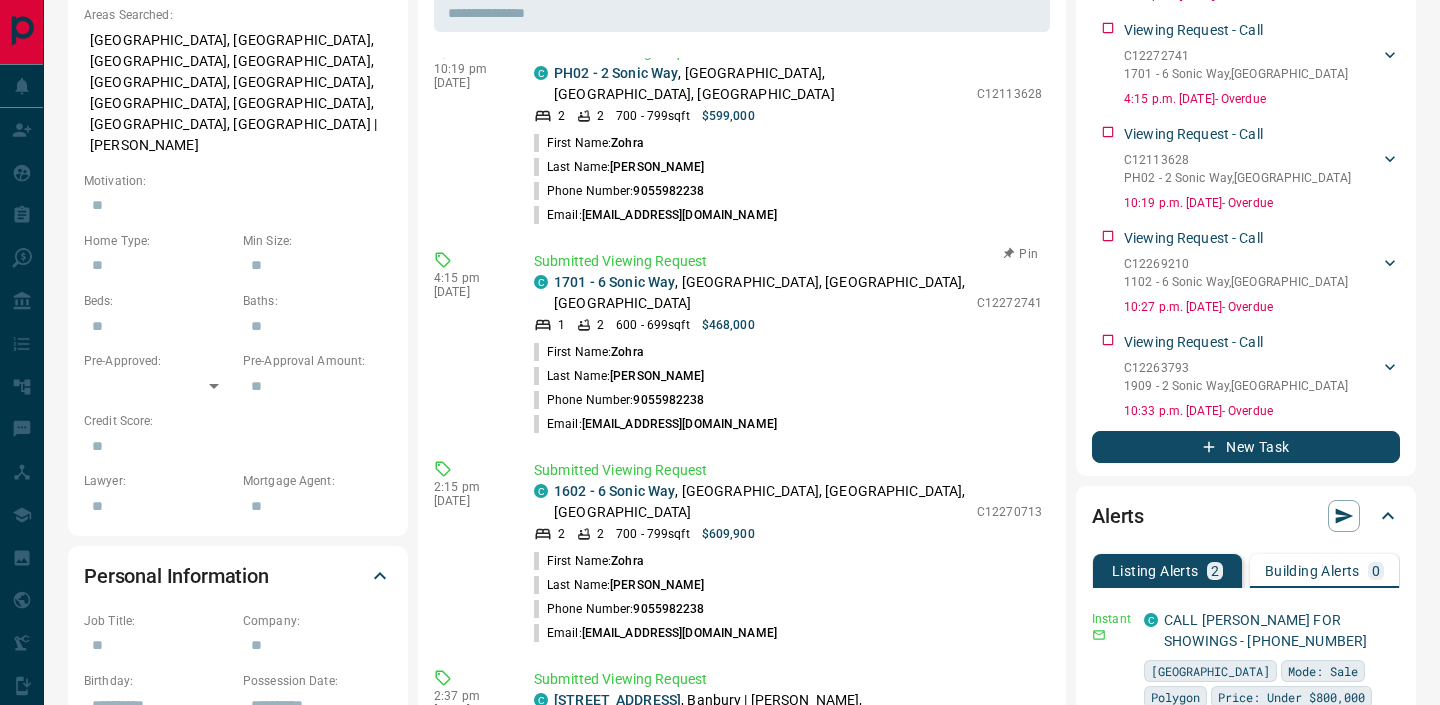 click on "C12272741" at bounding box center (1009, 303) 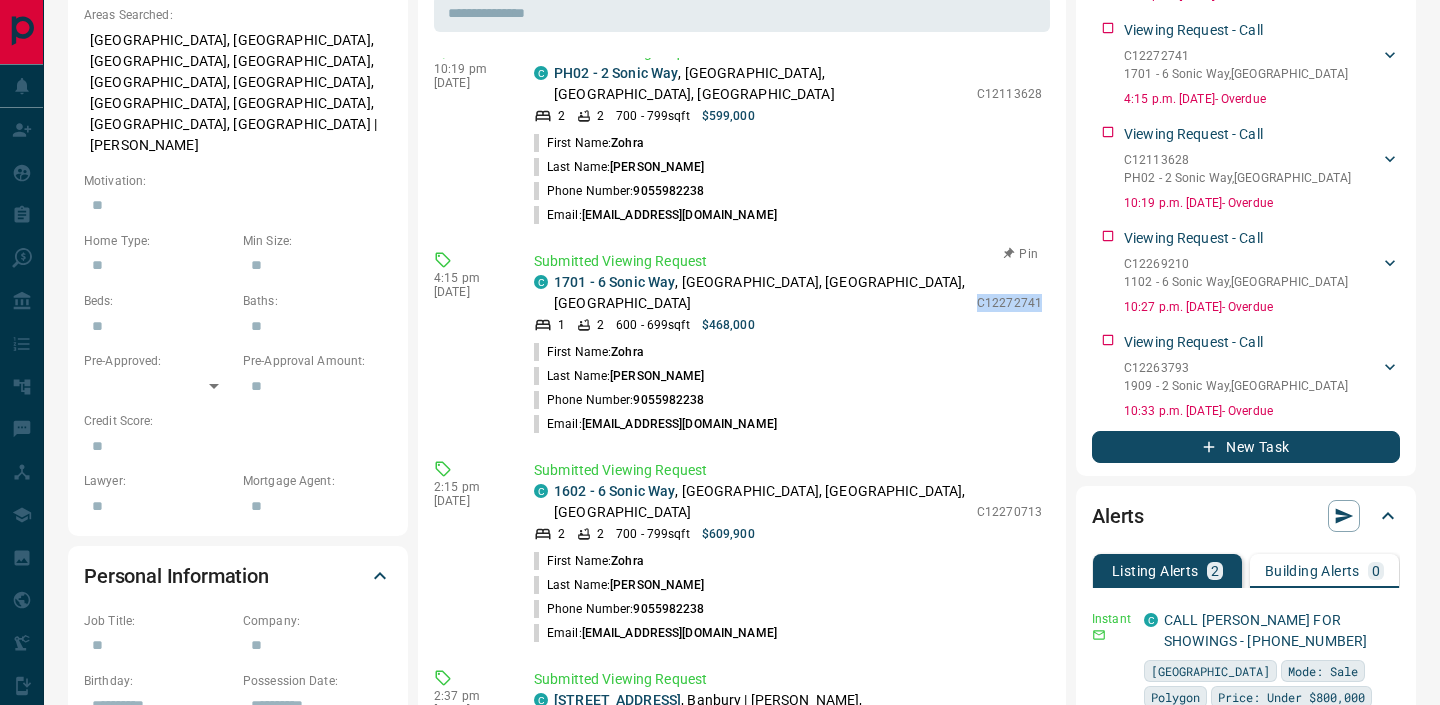 click on "C12272741" at bounding box center (1009, 303) 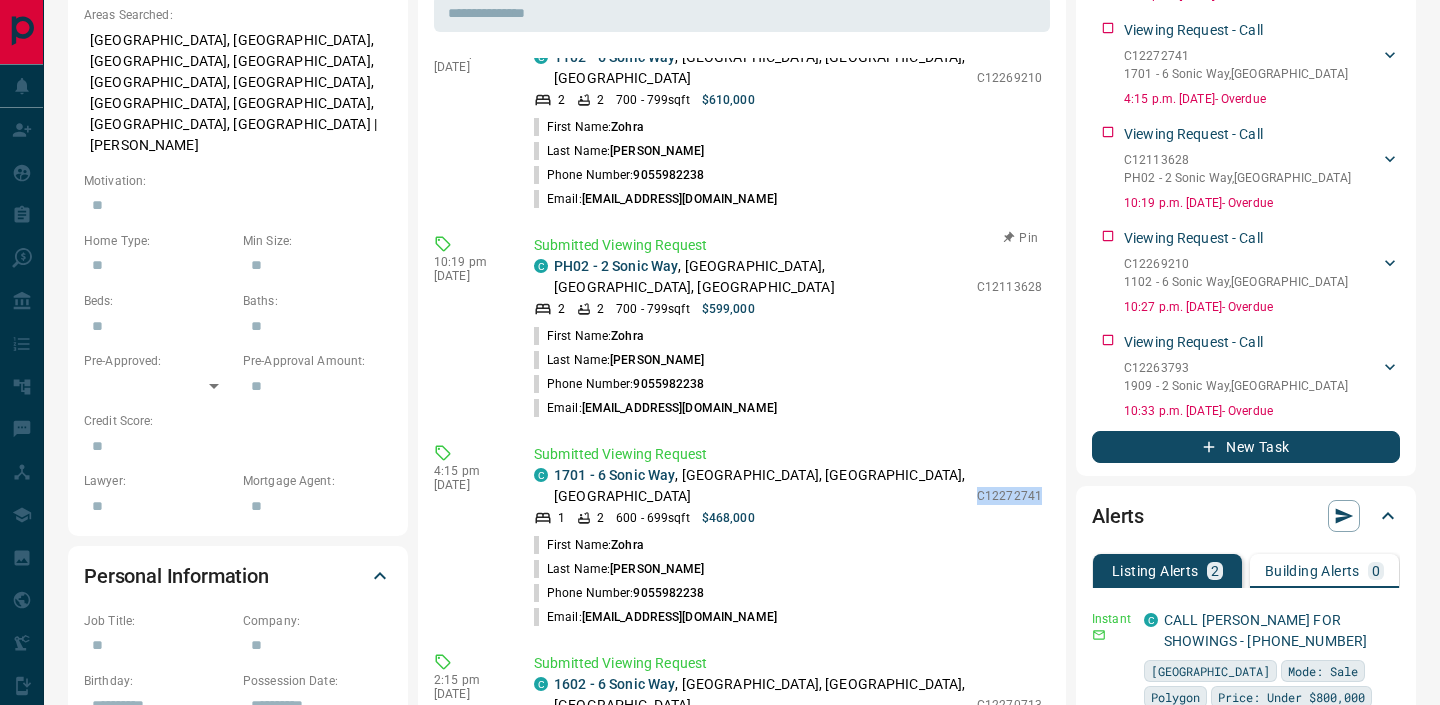 scroll, scrollTop: 242, scrollLeft: 0, axis: vertical 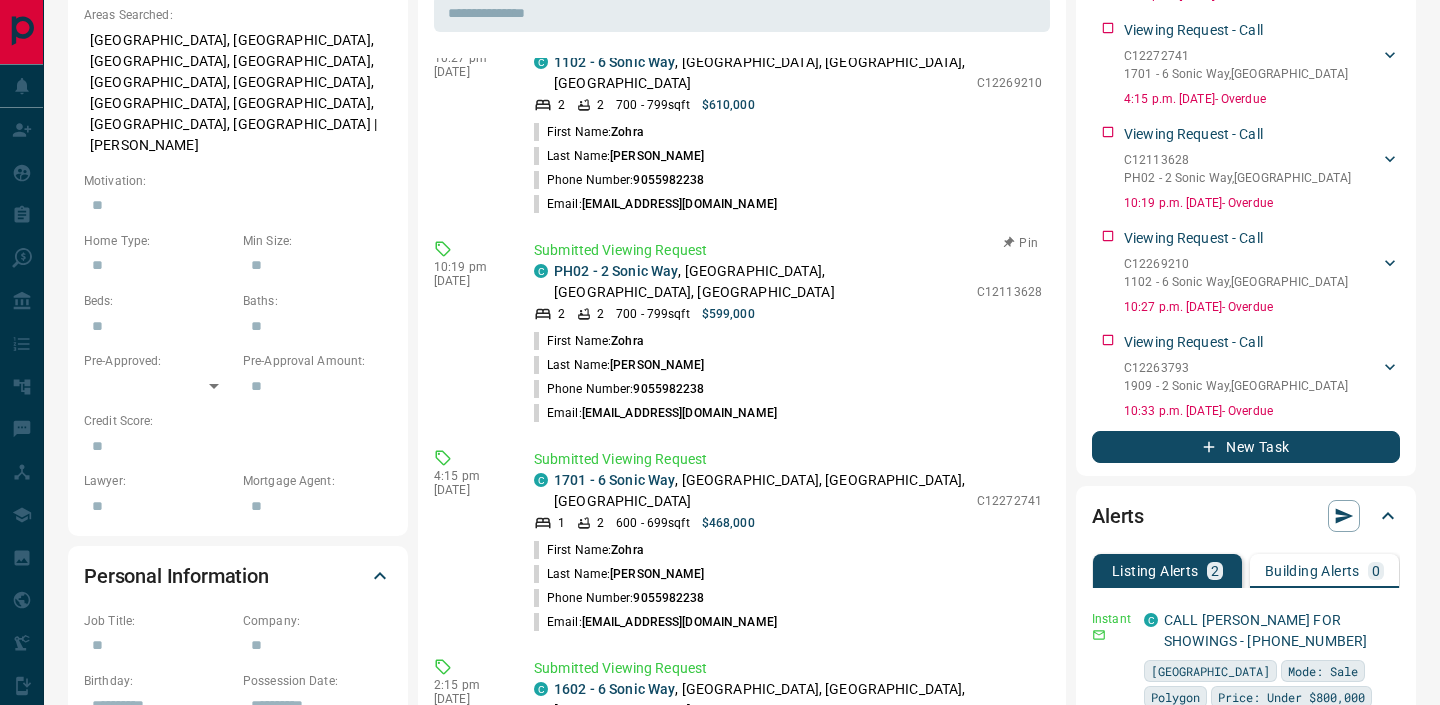 click on "C12113628" at bounding box center [1009, 292] 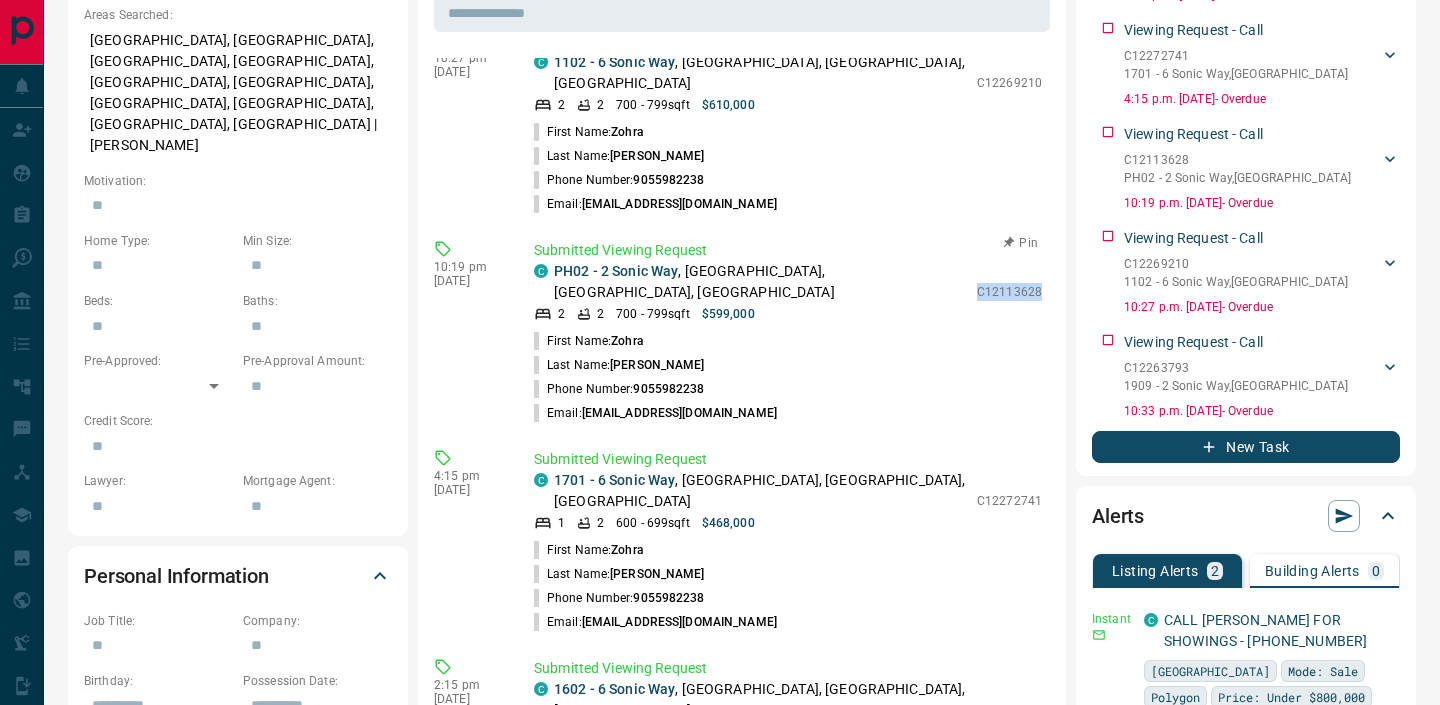 click on "C12113628" at bounding box center [1009, 292] 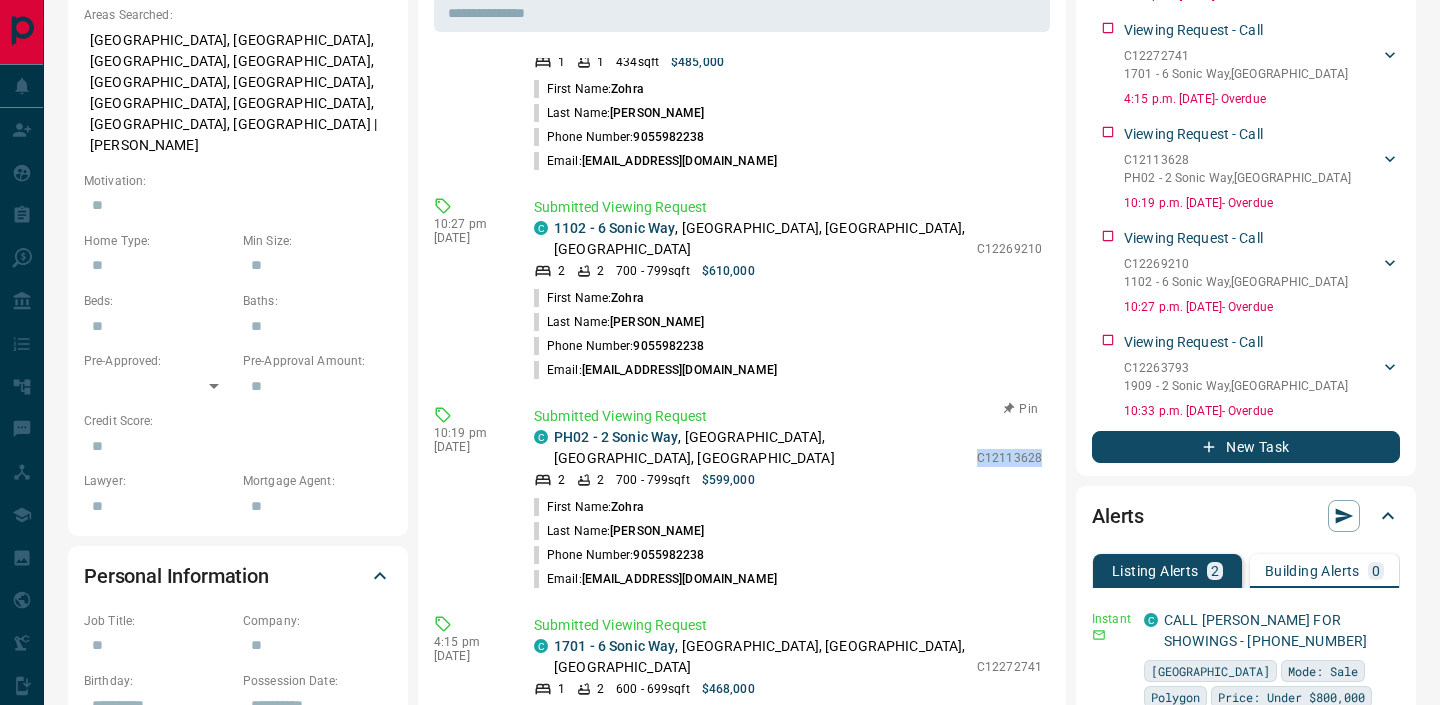 scroll, scrollTop: 0, scrollLeft: 0, axis: both 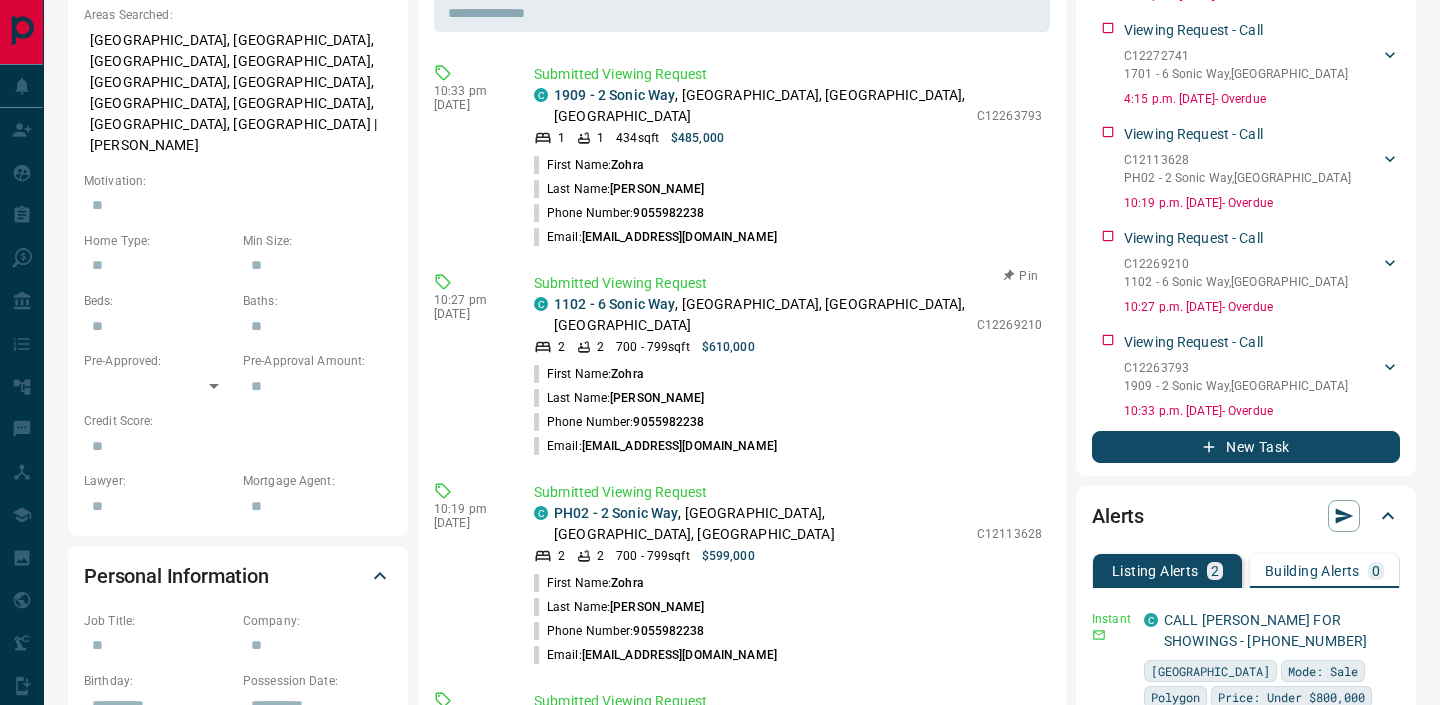 click on "C12269210" at bounding box center (1009, 325) 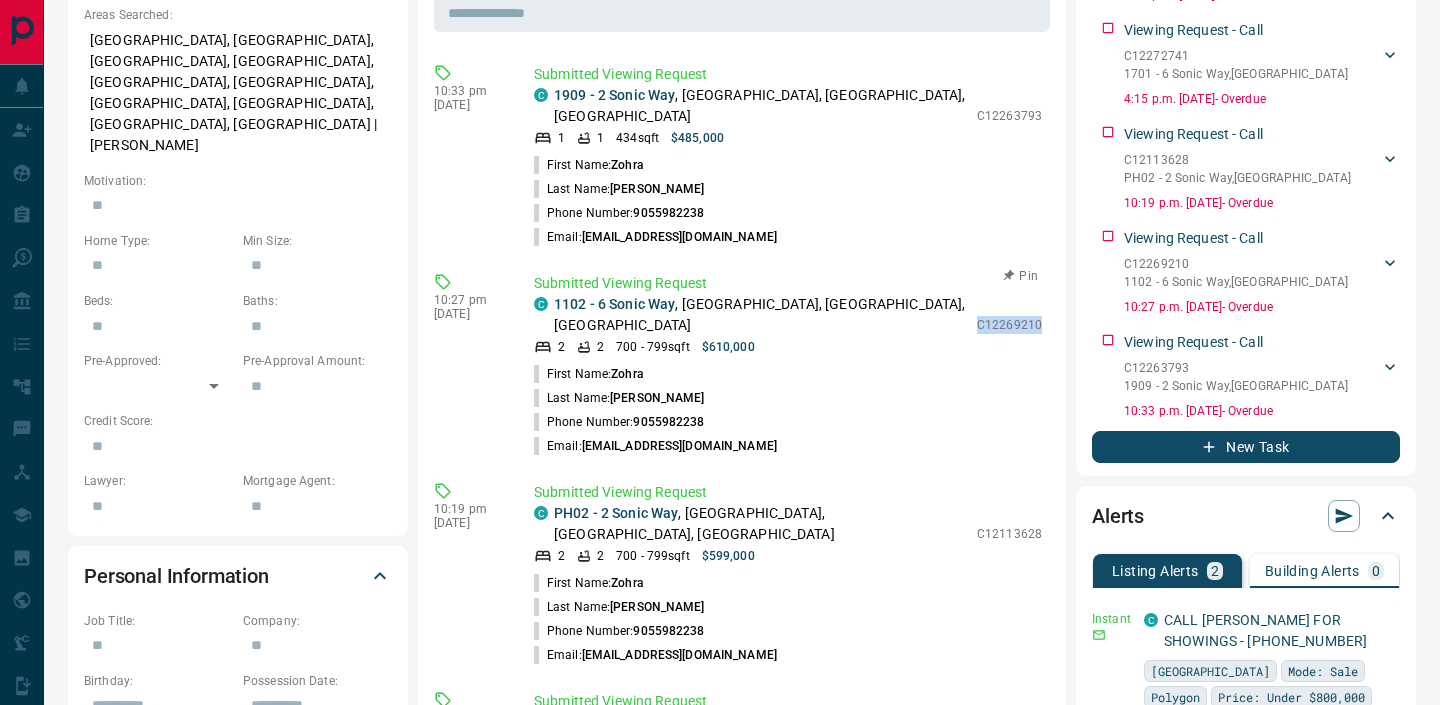 click on "C12269210" at bounding box center [1009, 325] 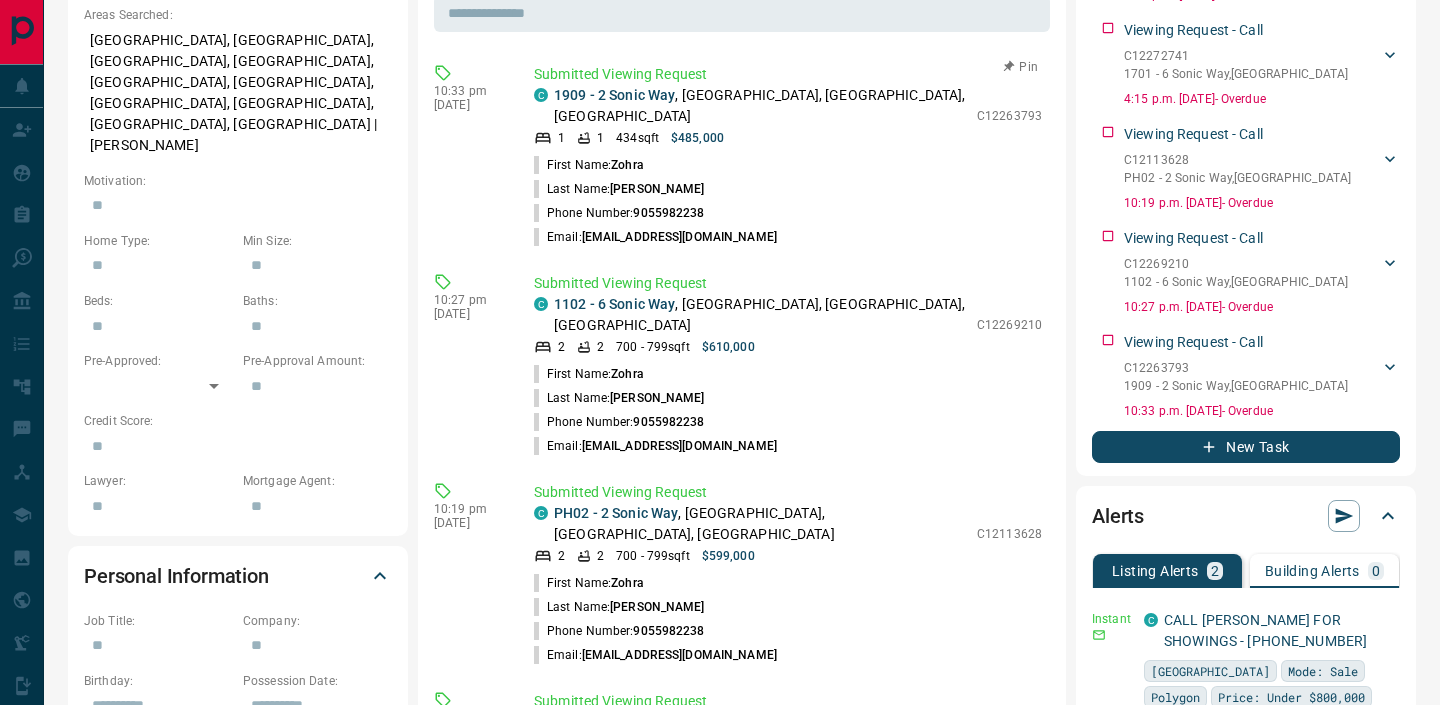 click on "C12263793" at bounding box center [1009, 116] 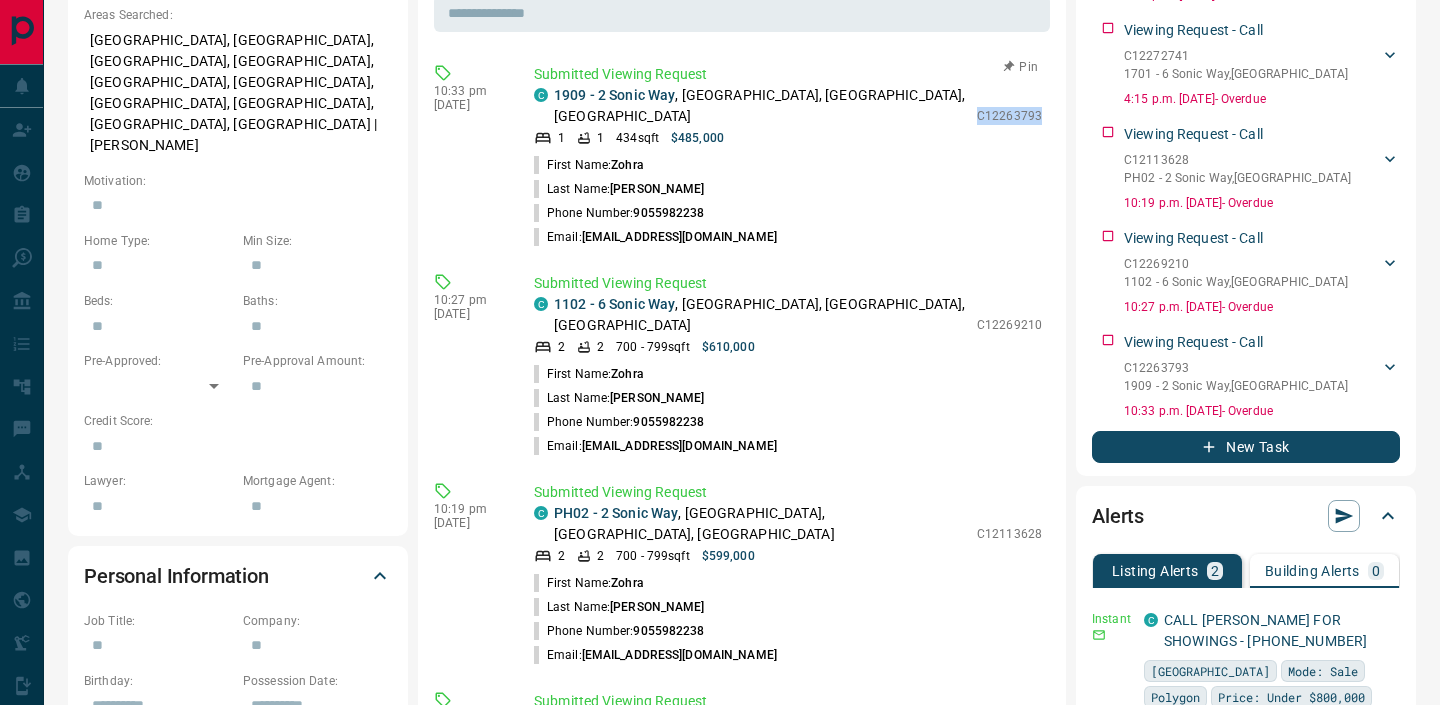 click on "C12263793" at bounding box center [1009, 116] 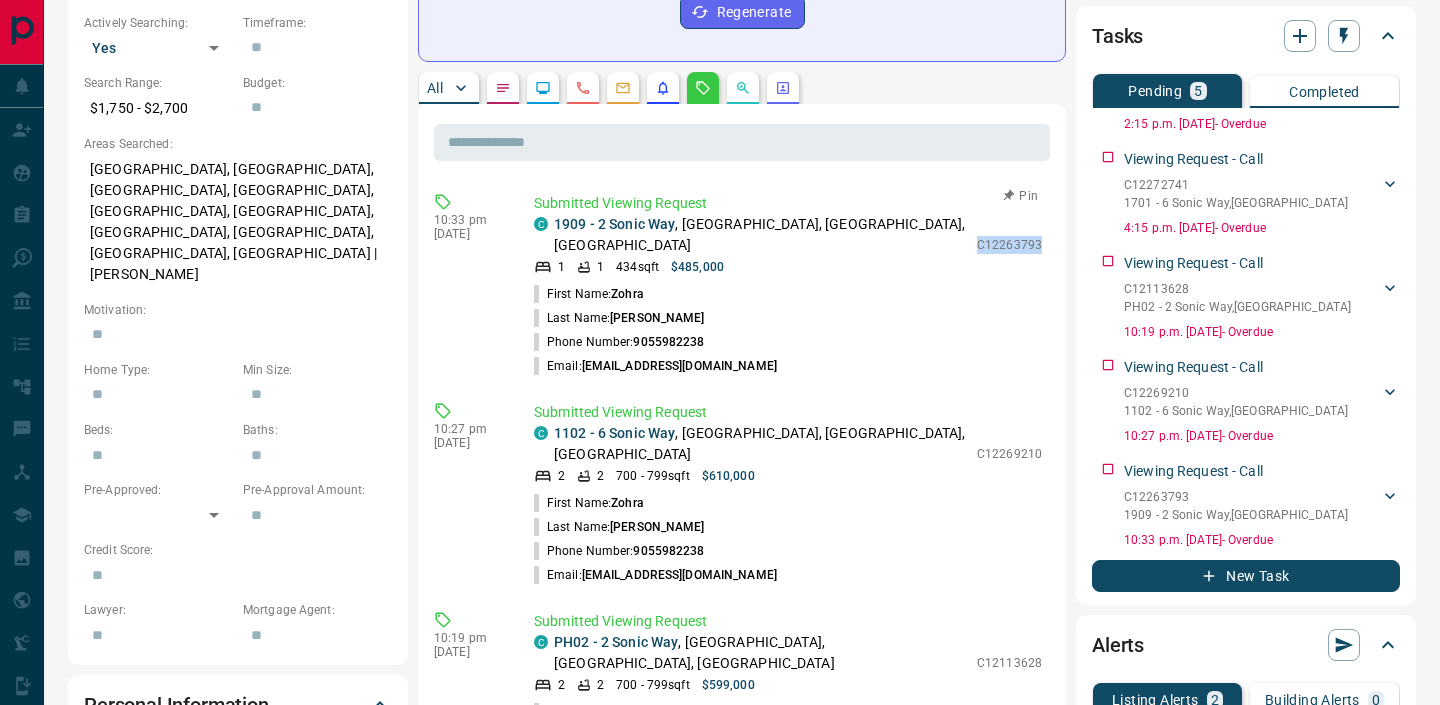 scroll, scrollTop: 751, scrollLeft: 0, axis: vertical 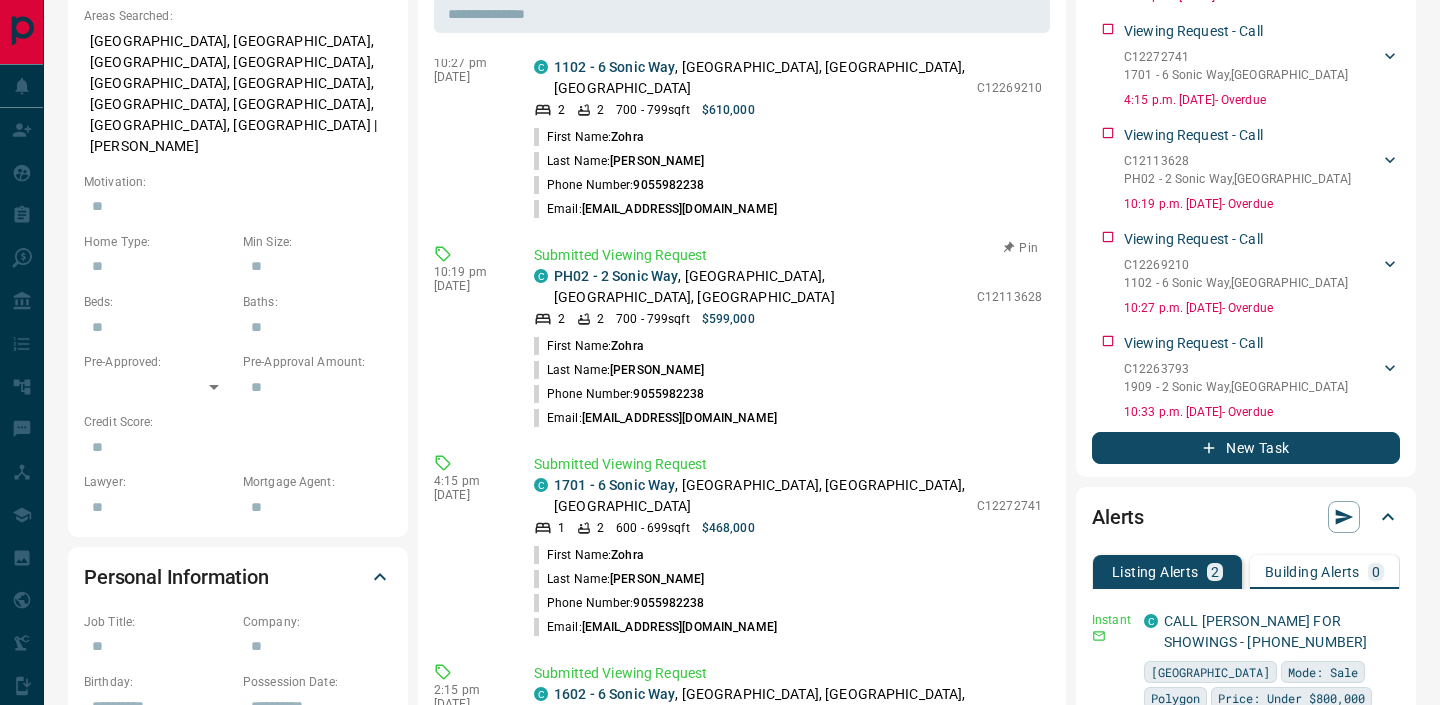 click on "C12113628" at bounding box center (1009, 297) 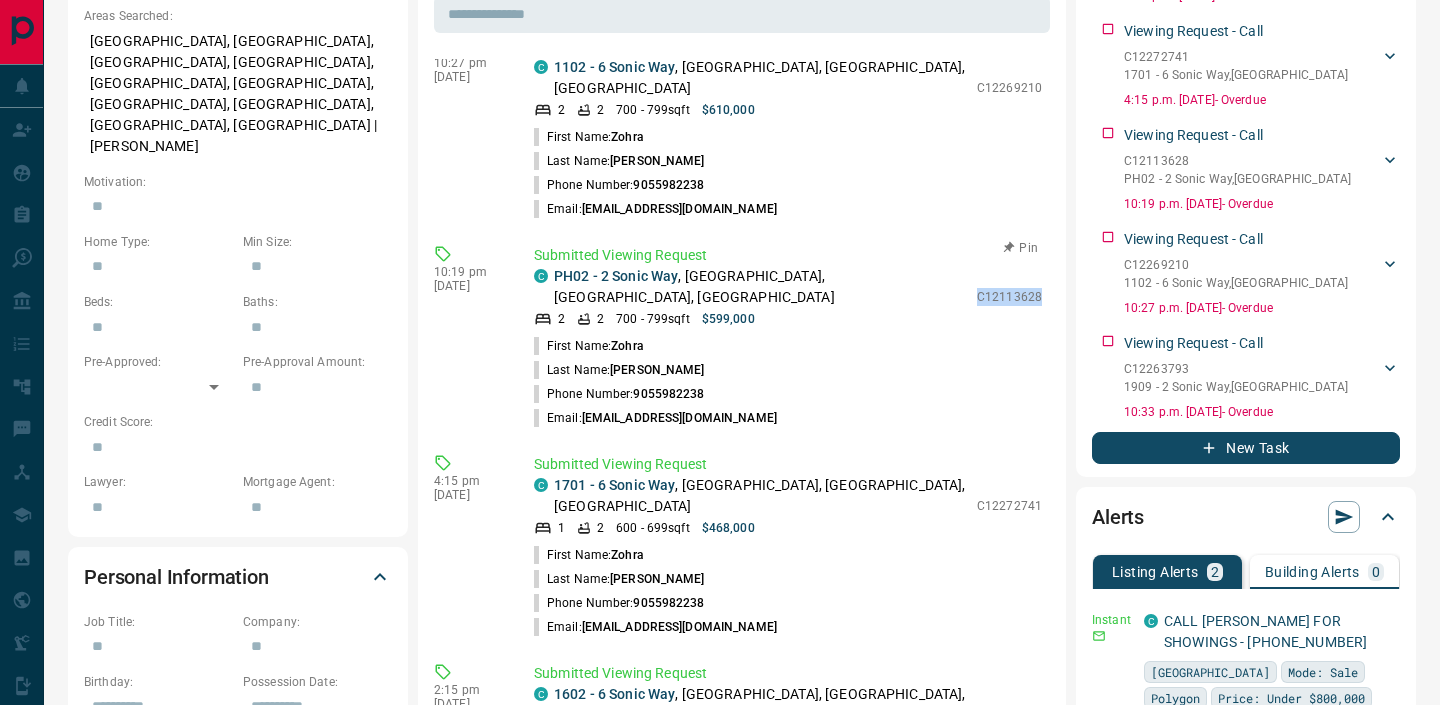 click on "C12113628" at bounding box center [1009, 297] 